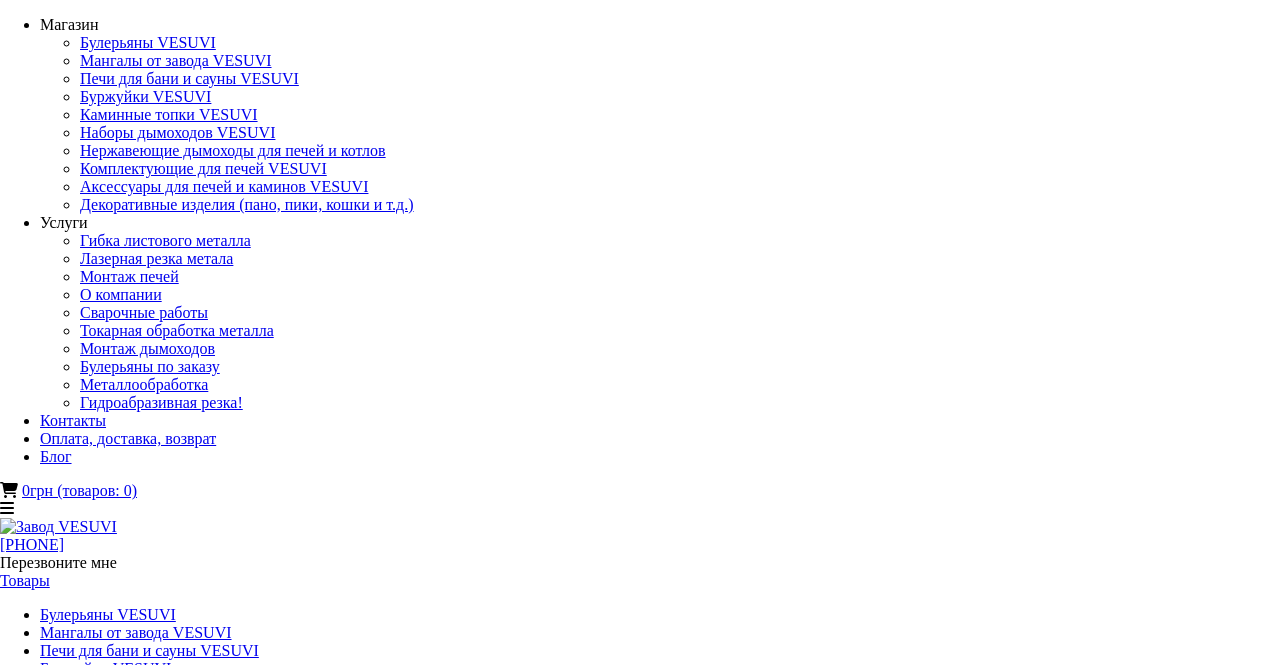 scroll, scrollTop: 0, scrollLeft: 0, axis: both 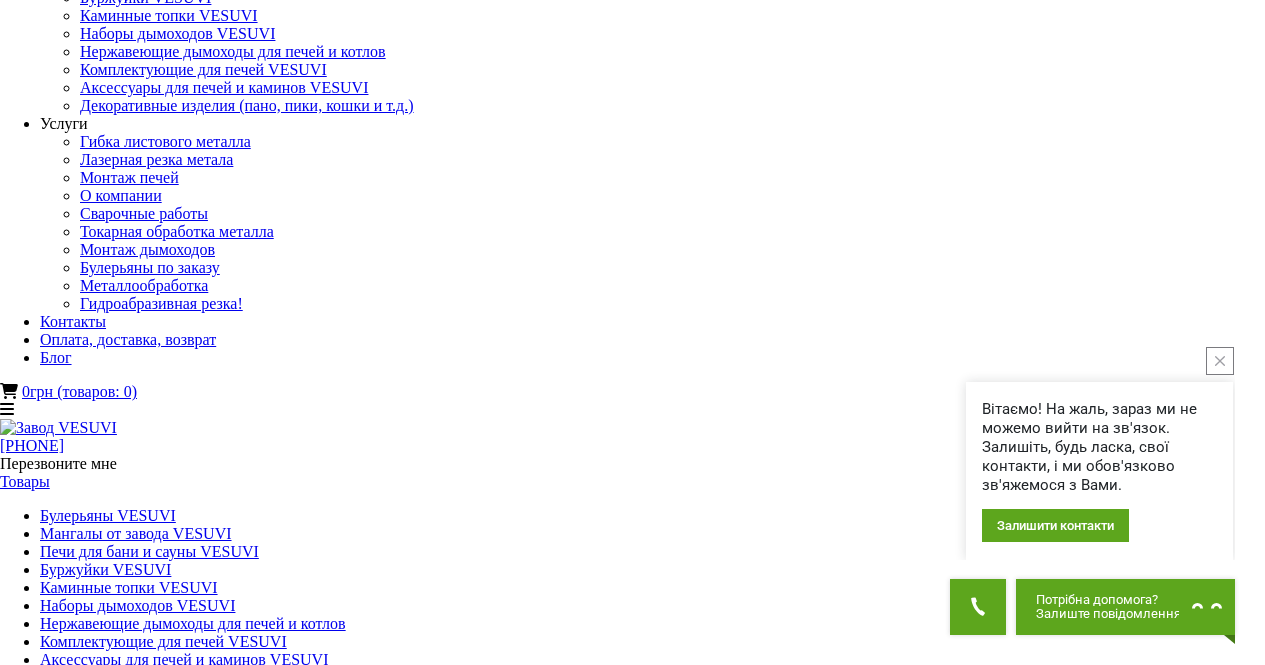 click at bounding box center [159, 1305] 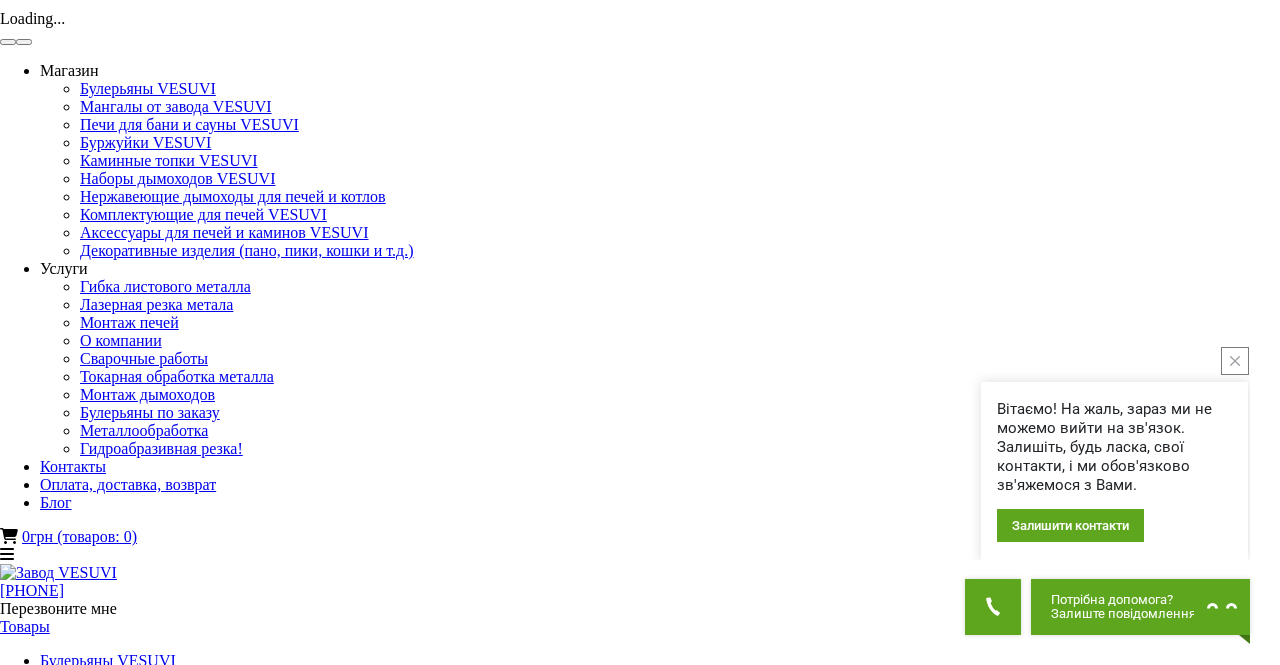 click on "× Мангал VESUVI Base 1000 3 мм 1 of 4 Loading..." at bounding box center (632, -27) 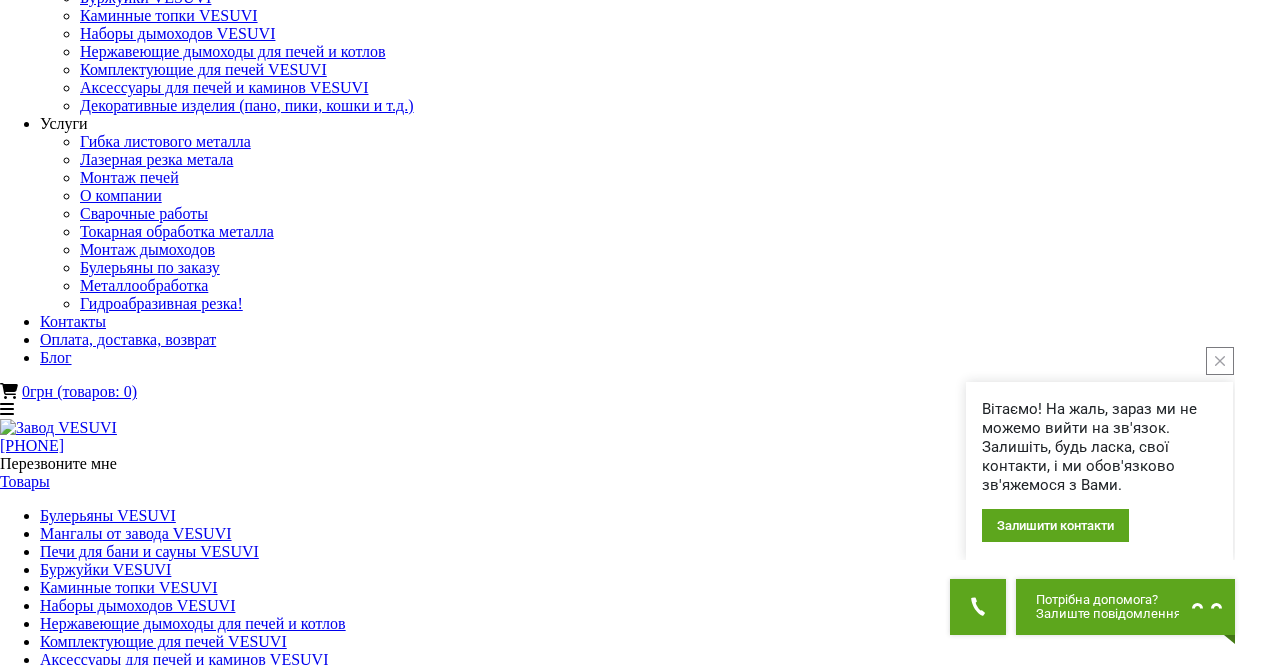 click at bounding box center (159, 1305) 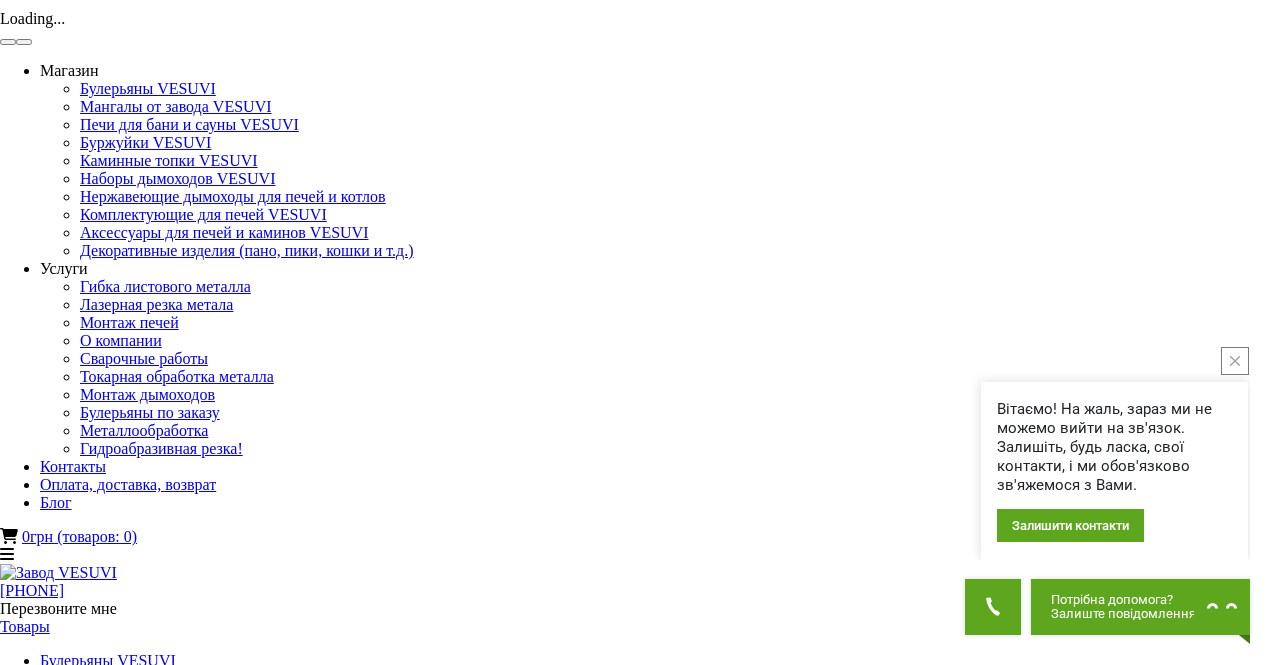click at bounding box center (48, -54) 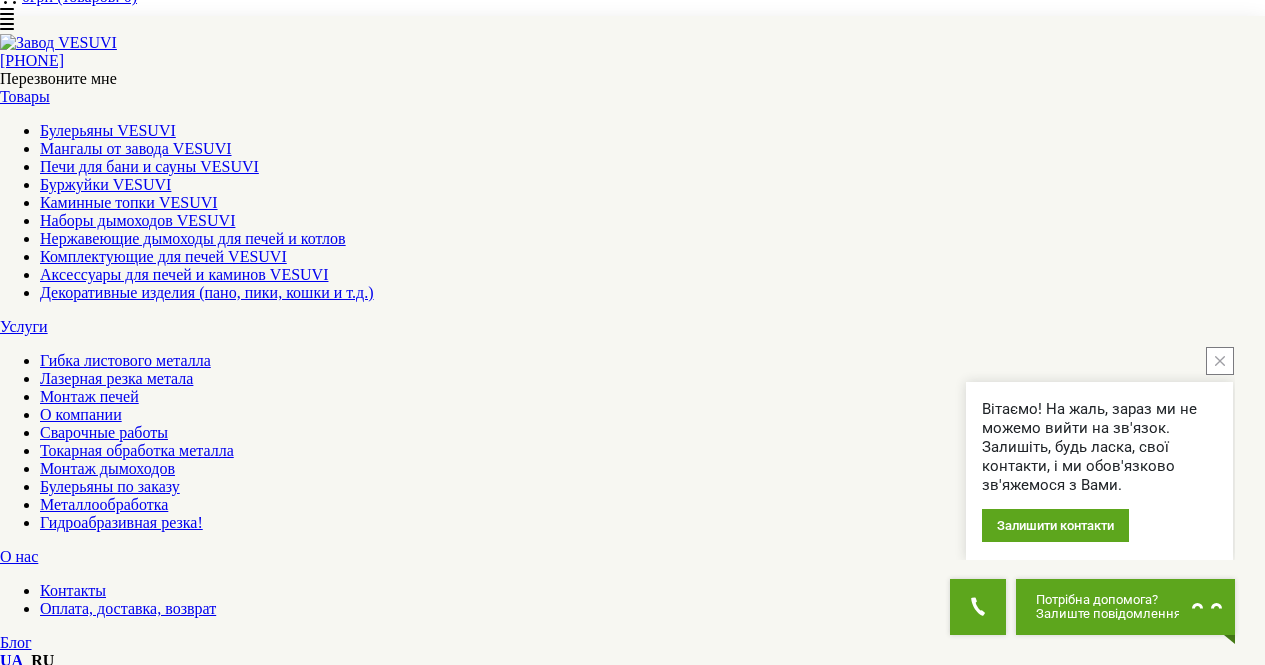 scroll, scrollTop: 492, scrollLeft: 0, axis: vertical 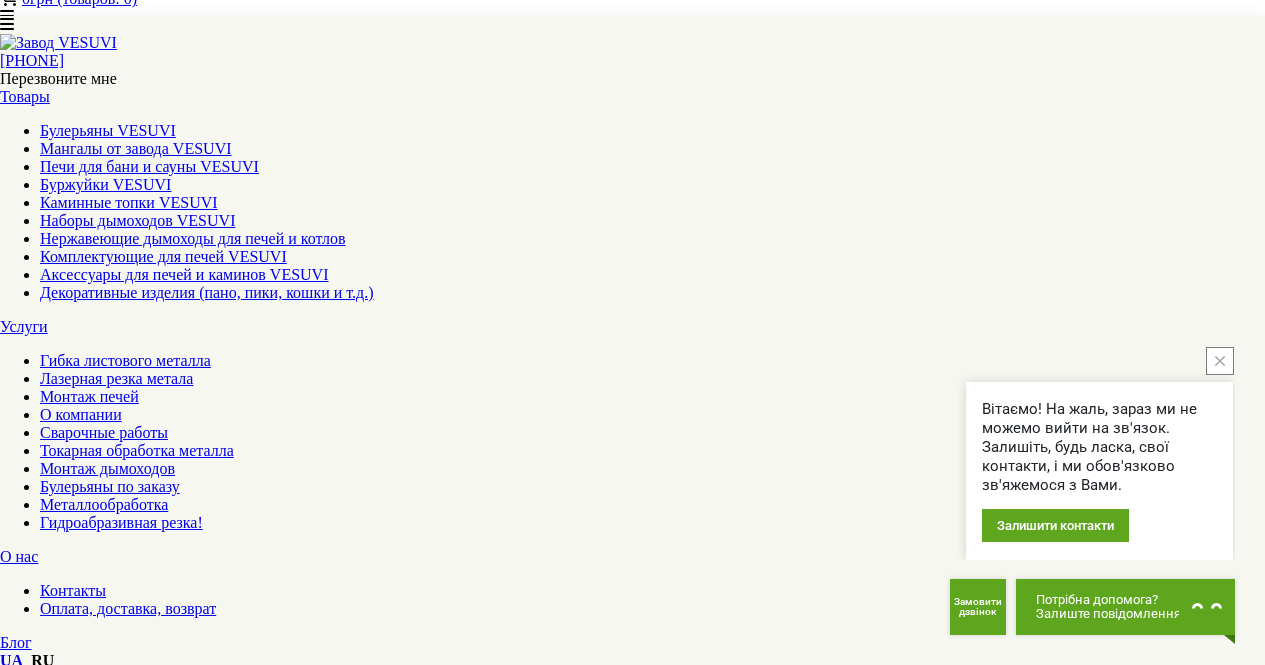 click 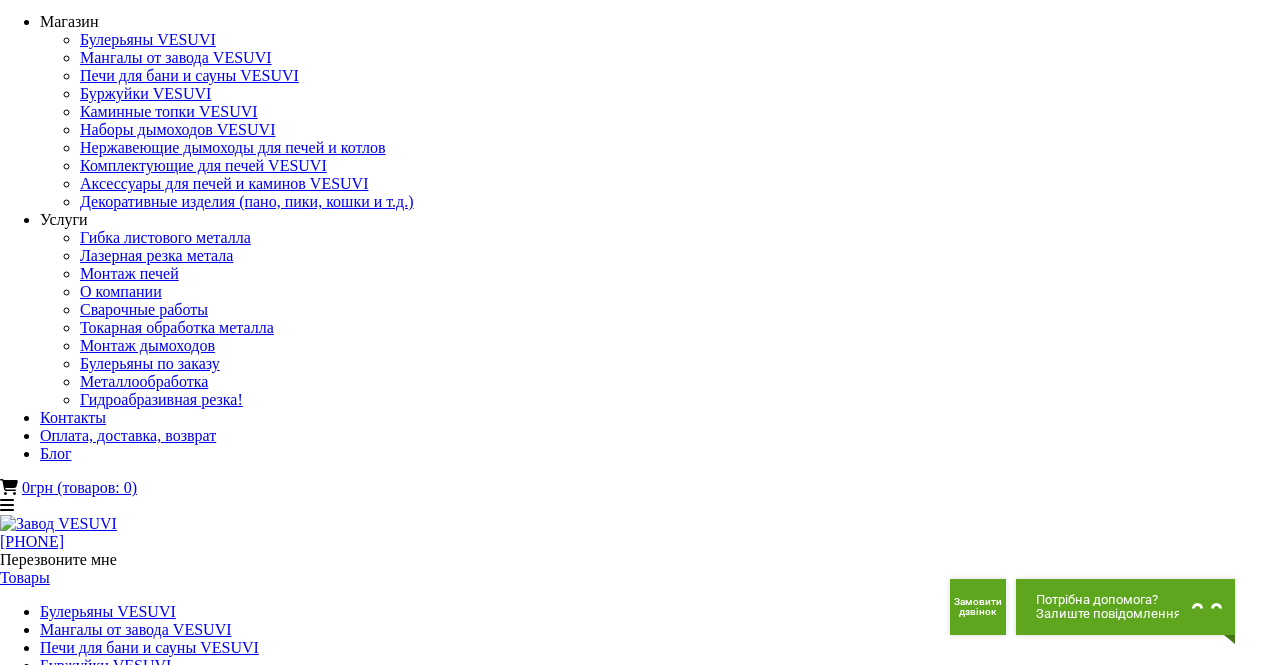 scroll, scrollTop: 0, scrollLeft: 0, axis: both 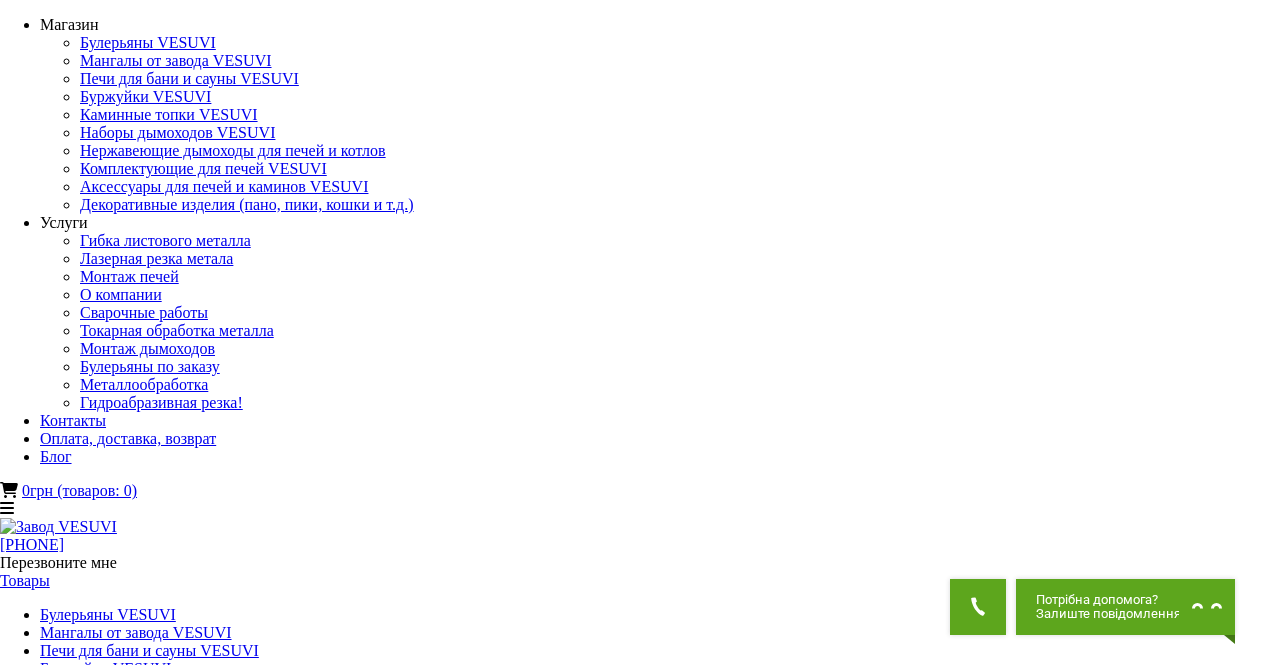 drag, startPoint x: 1207, startPoint y: 325, endPoint x: 932, endPoint y: 158, distance: 321.73593 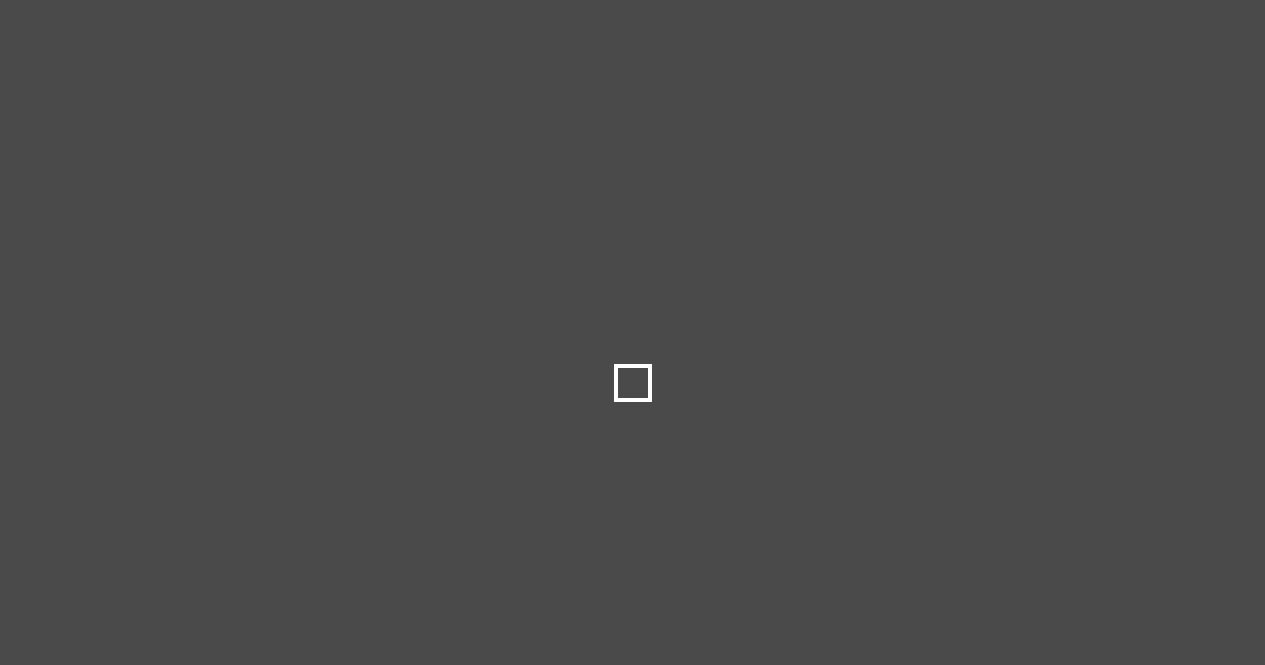 scroll, scrollTop: 0, scrollLeft: 0, axis: both 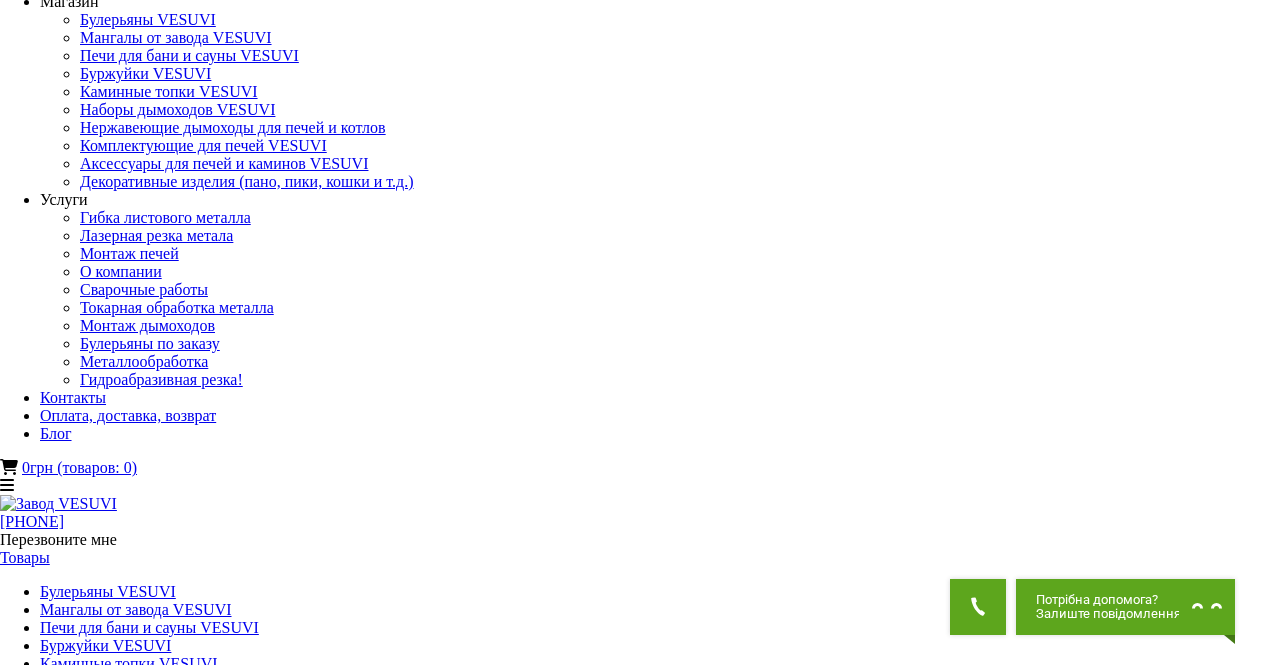 drag, startPoint x: 1167, startPoint y: 305, endPoint x: 924, endPoint y: 135, distance: 296.56198 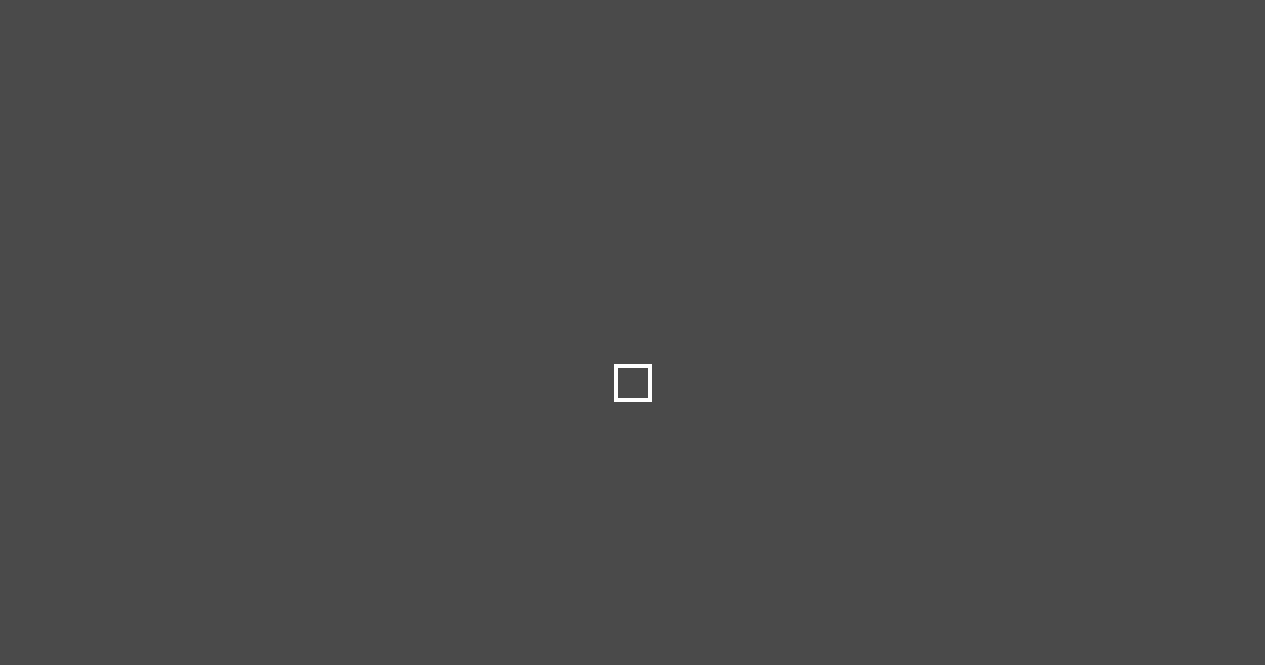 scroll, scrollTop: 0, scrollLeft: 0, axis: both 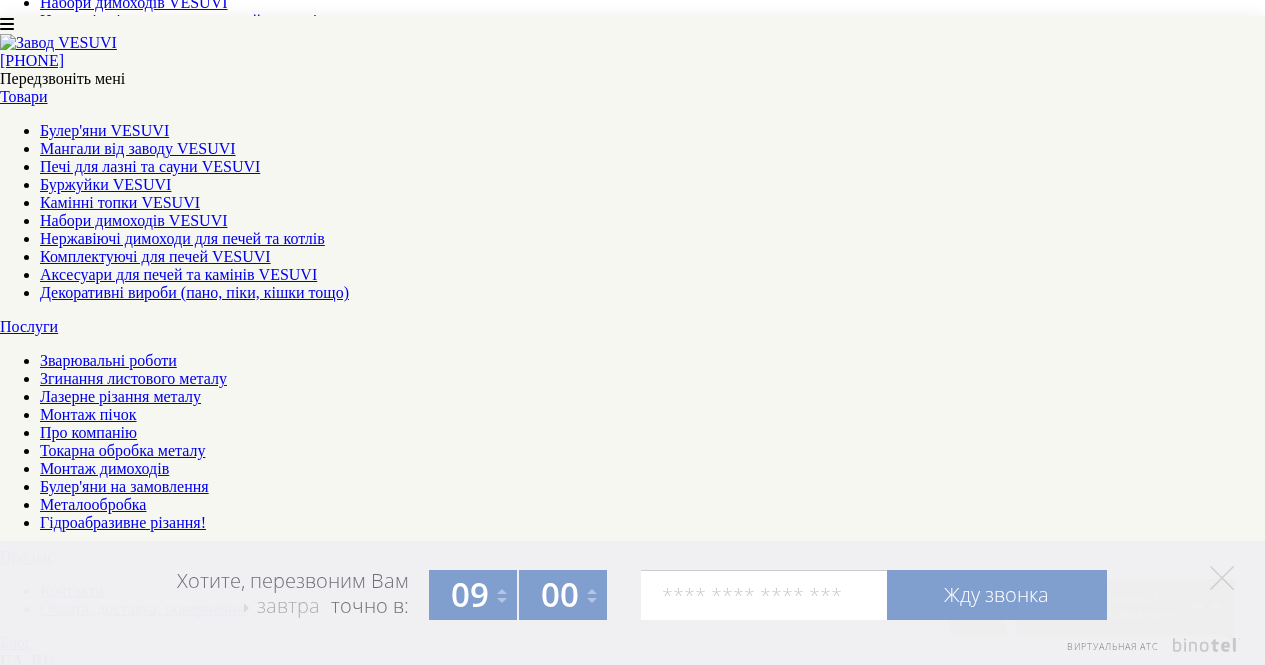 click on "▼ Відкрити повний опис ▼" at bounding box center [633, 1746] 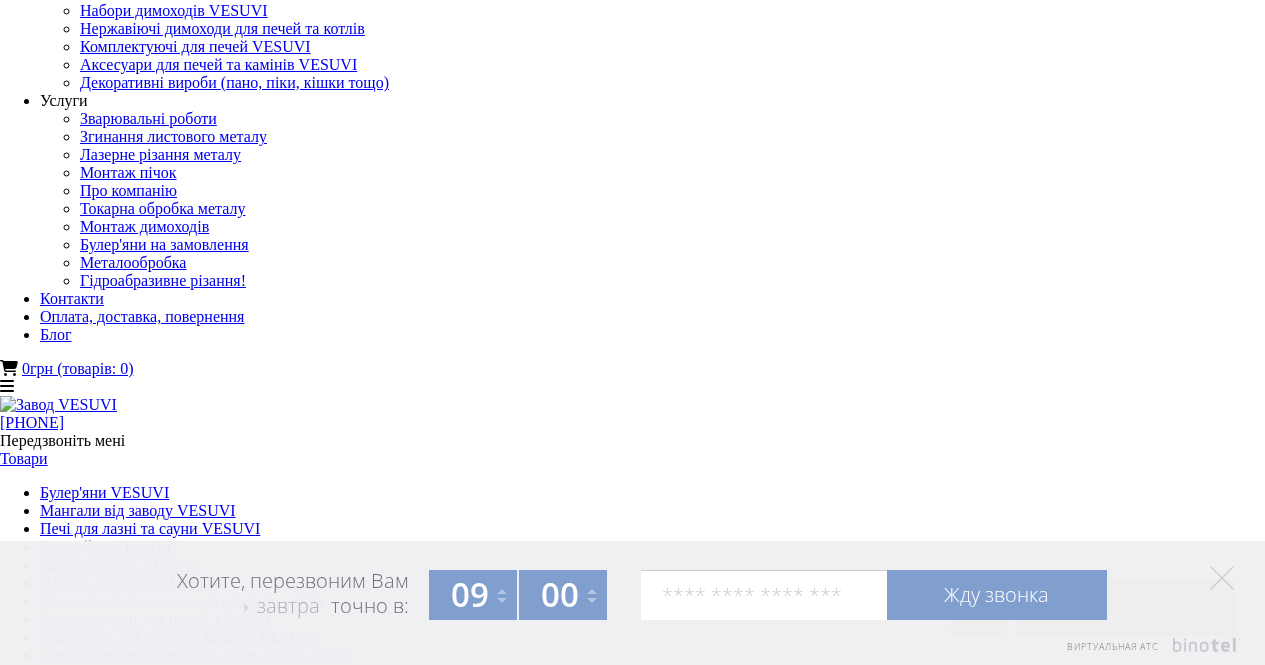 scroll, scrollTop: 0, scrollLeft: 0, axis: both 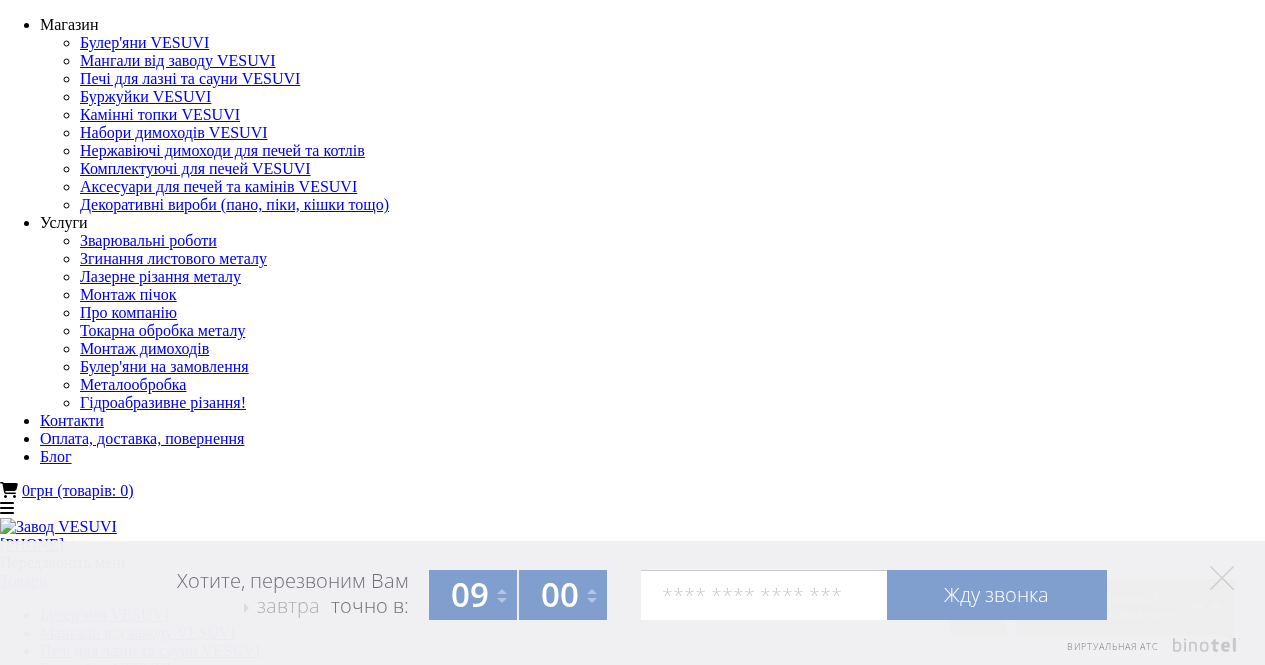 drag, startPoint x: 1214, startPoint y: 244, endPoint x: 932, endPoint y: 157, distance: 295.11523 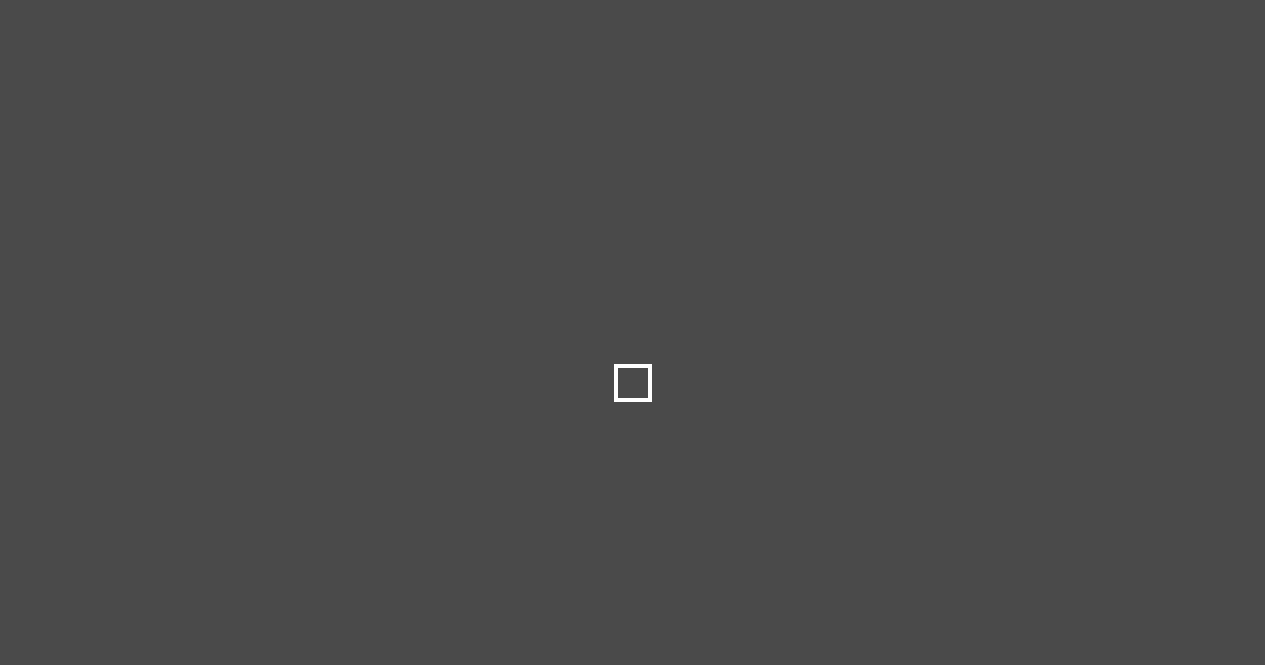scroll, scrollTop: 0, scrollLeft: 0, axis: both 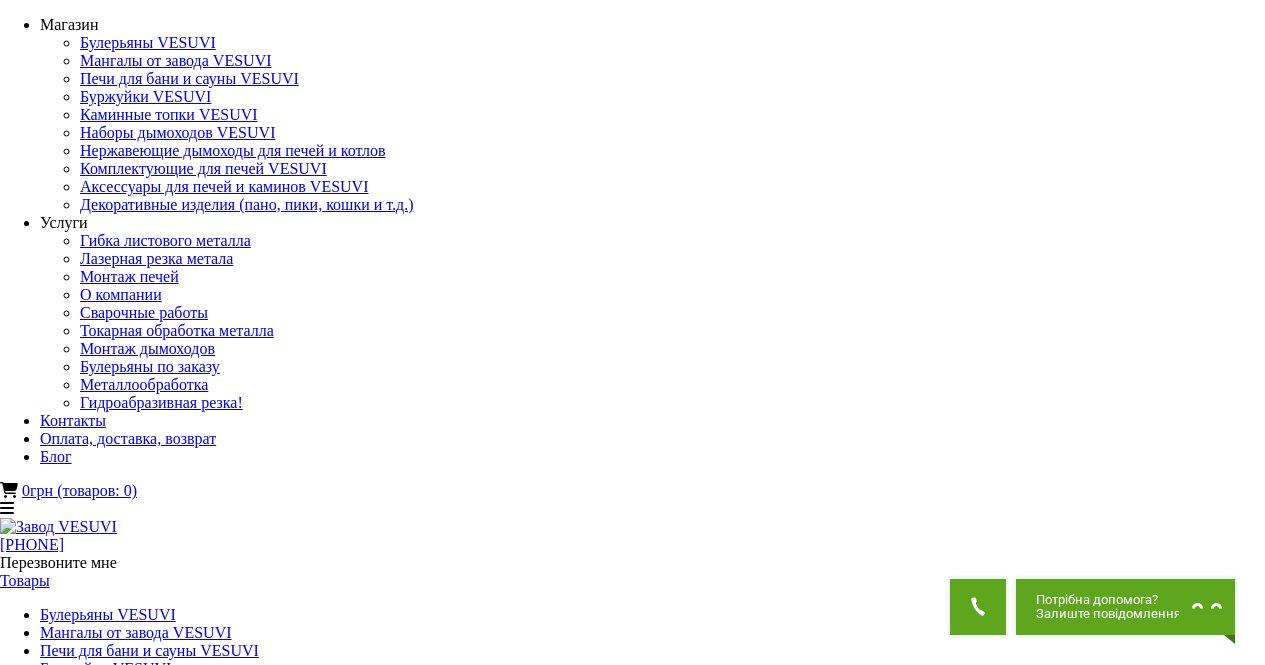 drag, startPoint x: 929, startPoint y: 161, endPoint x: 1144, endPoint y: 320, distance: 267.40607 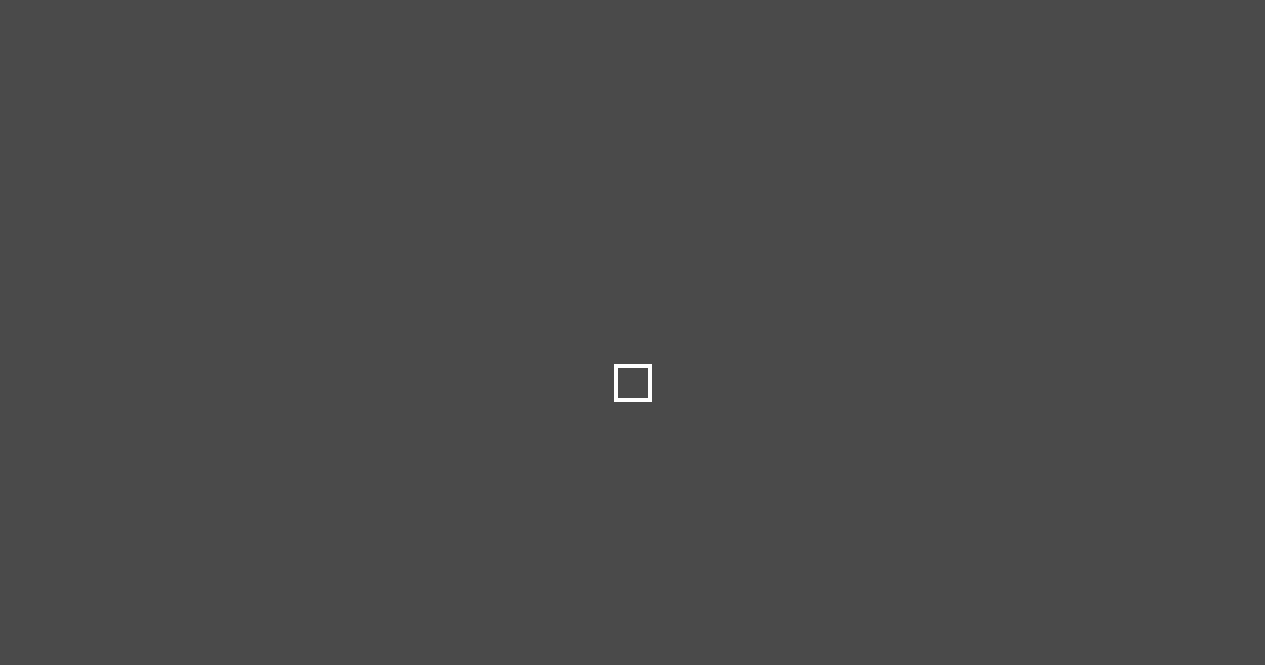 scroll, scrollTop: 0, scrollLeft: 0, axis: both 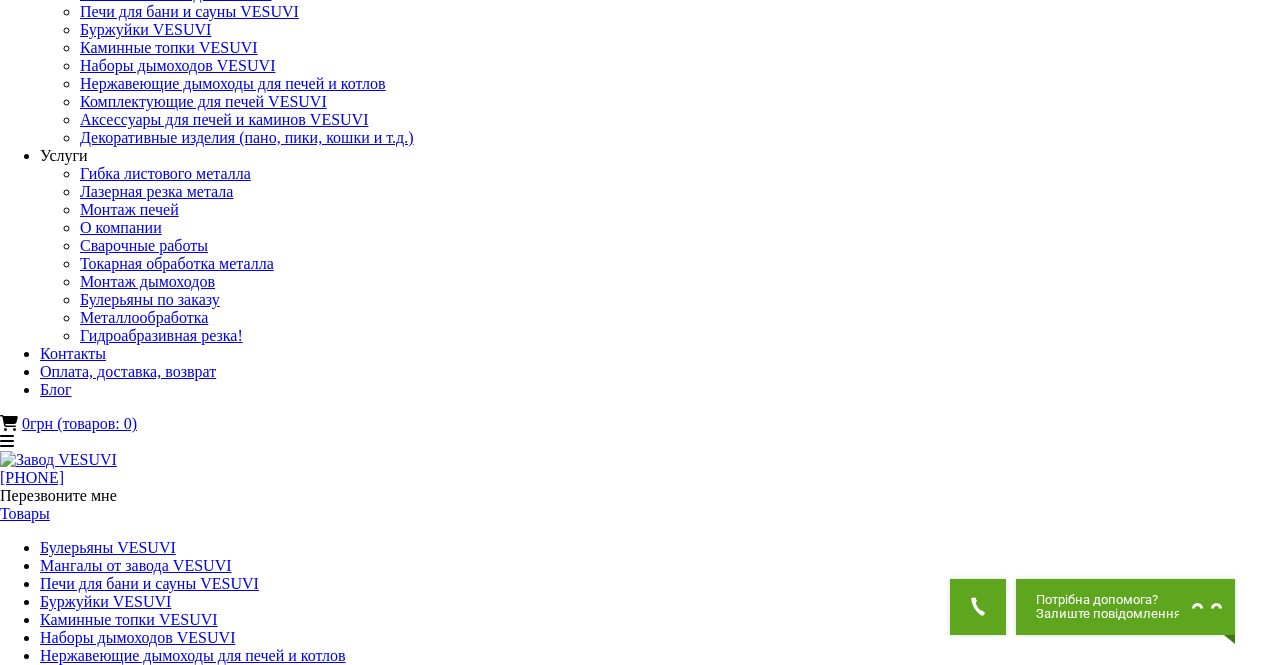 drag, startPoint x: 1166, startPoint y: 258, endPoint x: 912, endPoint y: 89, distance: 305.08524 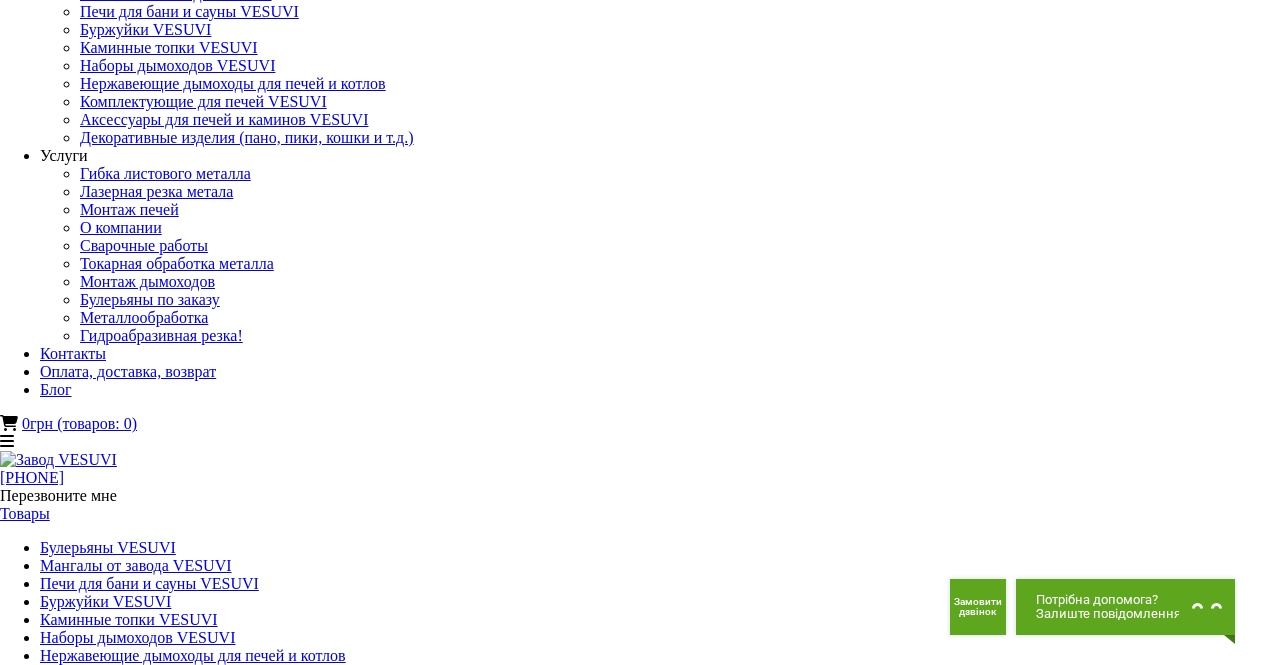 click on "Размеры" at bounding box center (632, 1905) 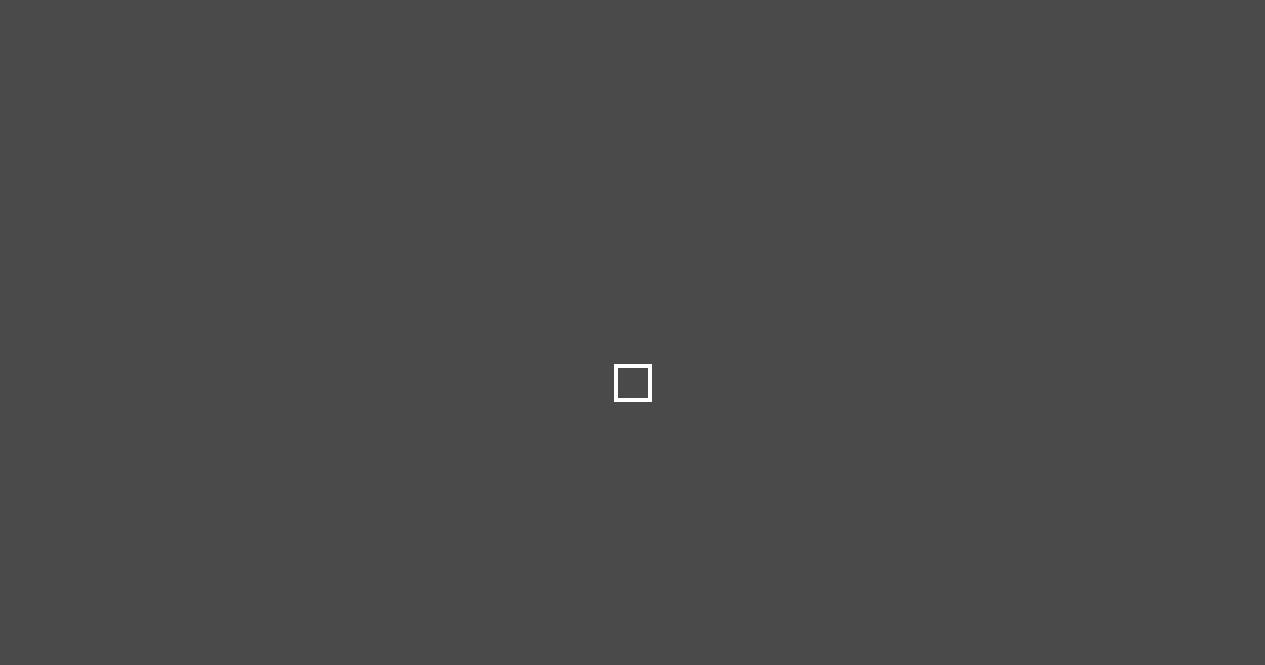 scroll, scrollTop: 0, scrollLeft: 0, axis: both 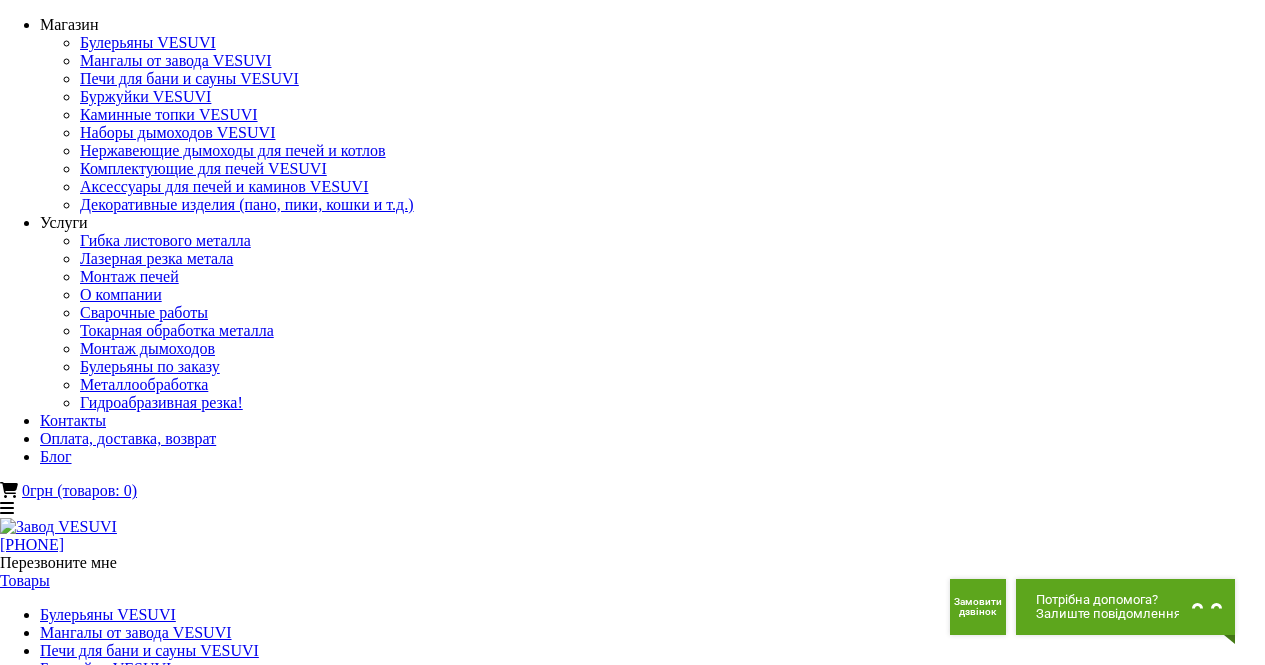 drag, startPoint x: 1164, startPoint y: 326, endPoint x: 932, endPoint y: 164, distance: 282.9629 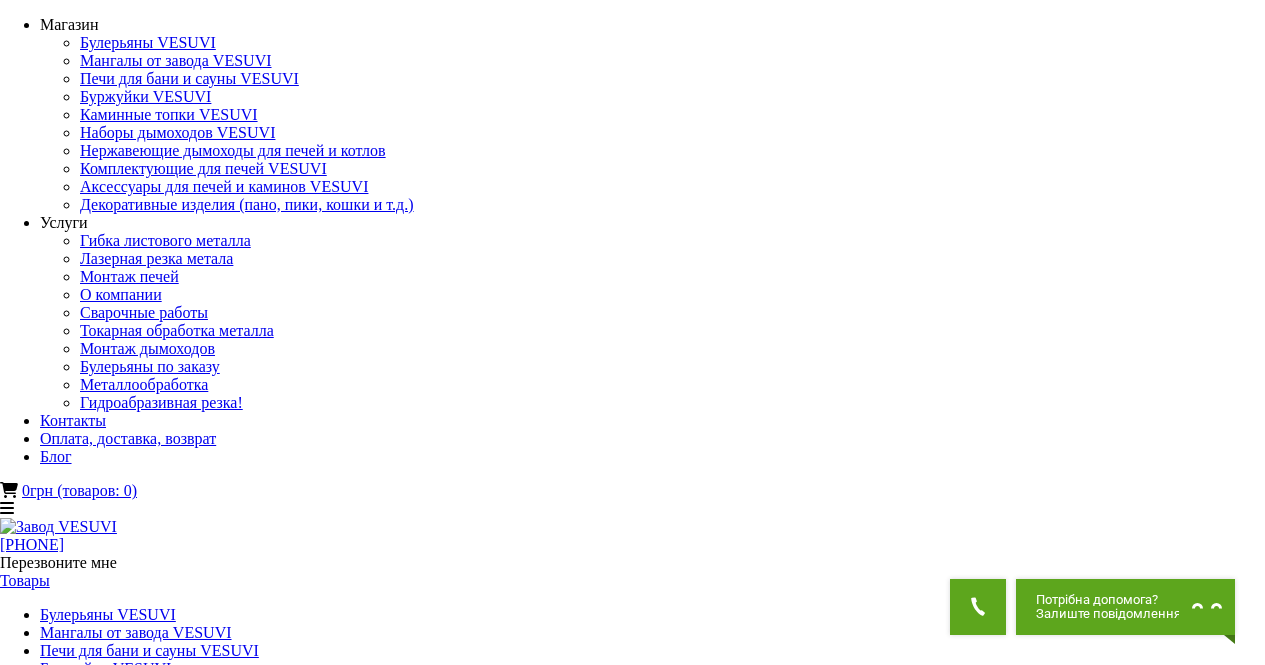 click at bounding box center [13, 4358] 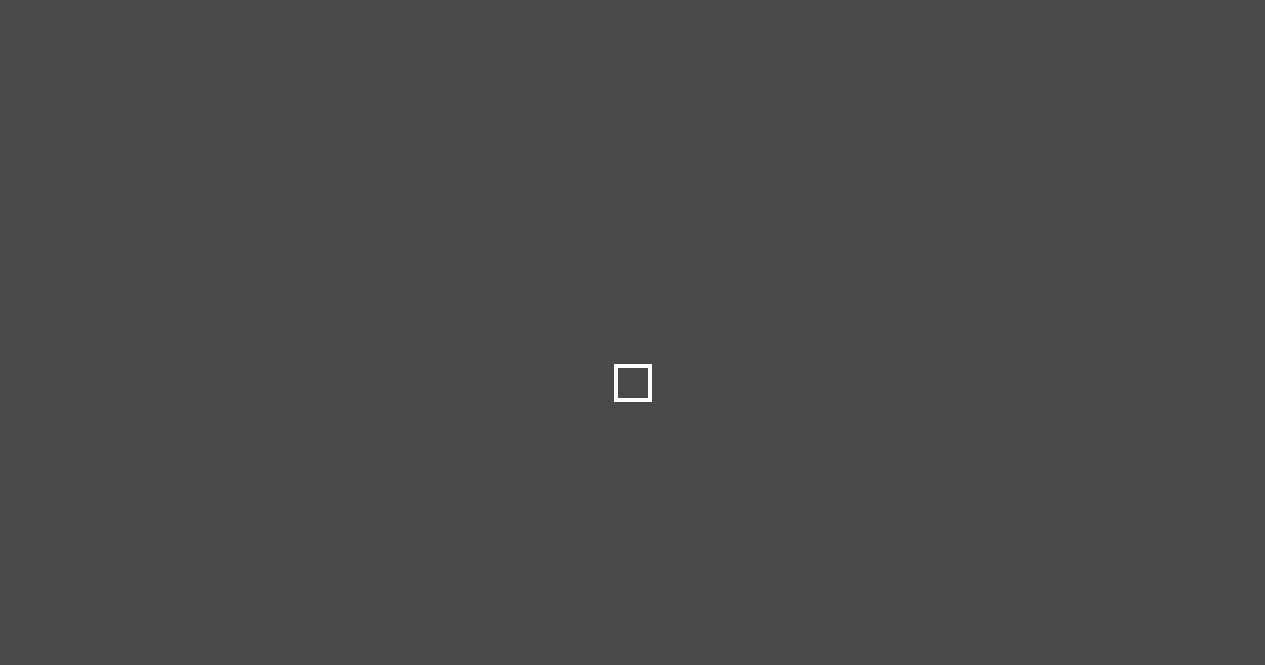 scroll, scrollTop: 0, scrollLeft: 0, axis: both 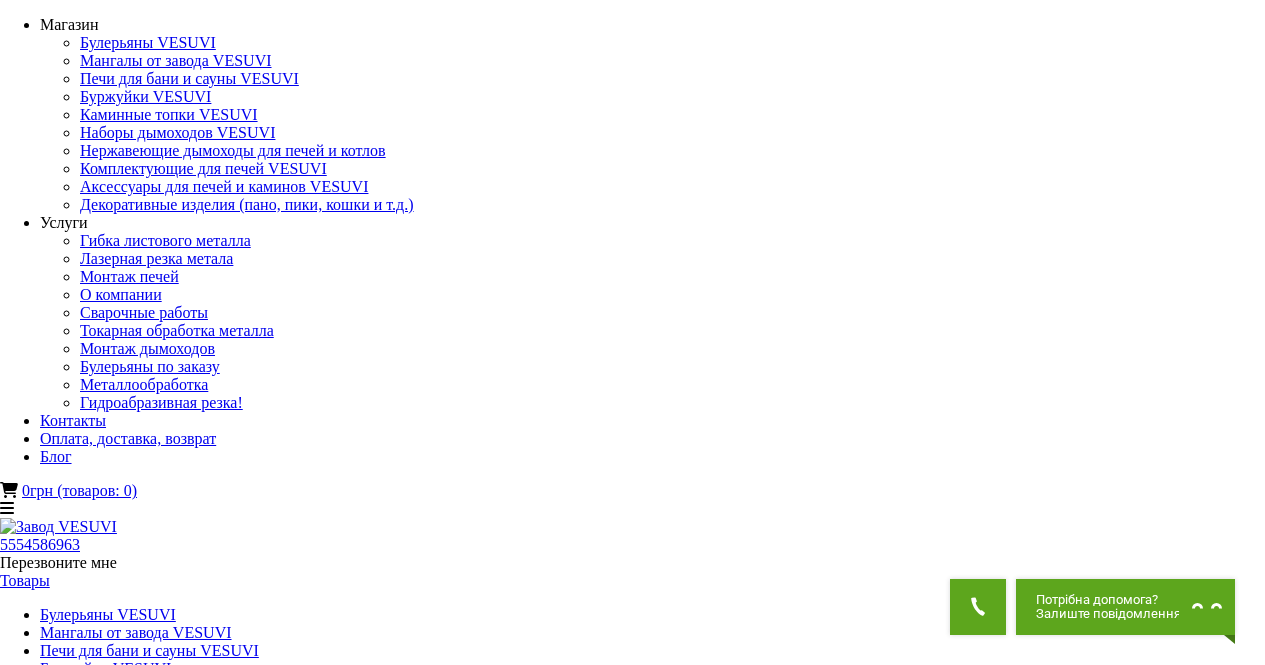 drag, startPoint x: 1223, startPoint y: 328, endPoint x: 933, endPoint y: 181, distance: 325.1292 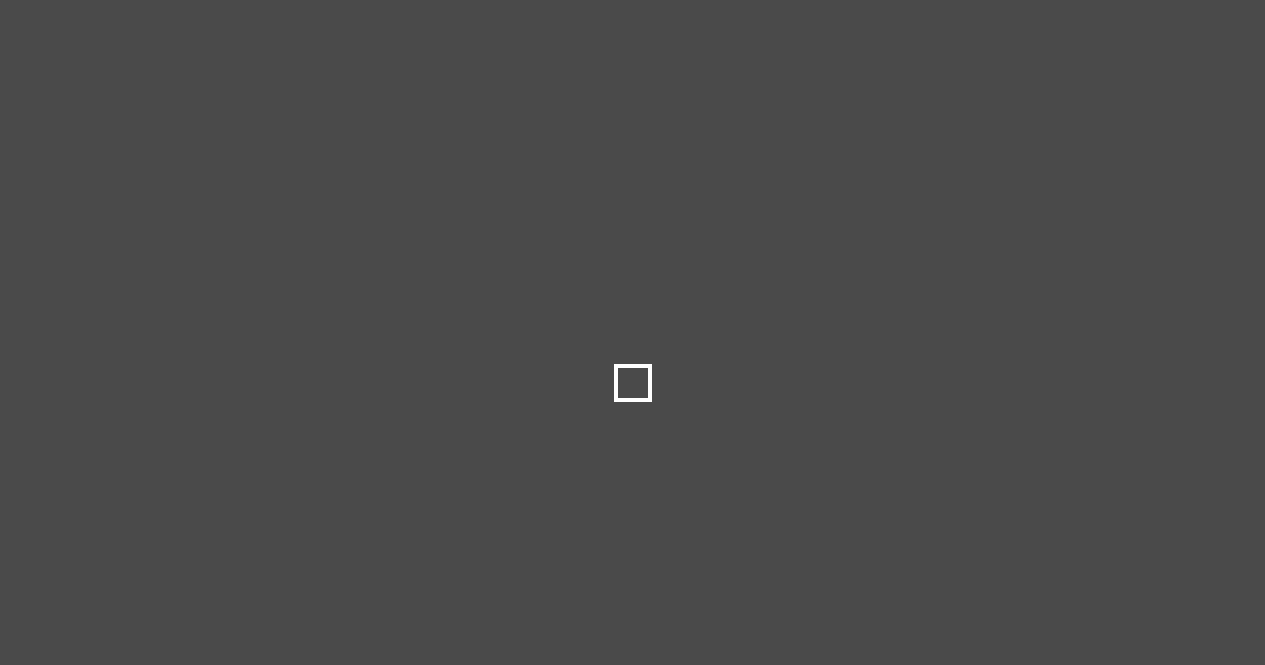 scroll, scrollTop: 0, scrollLeft: 0, axis: both 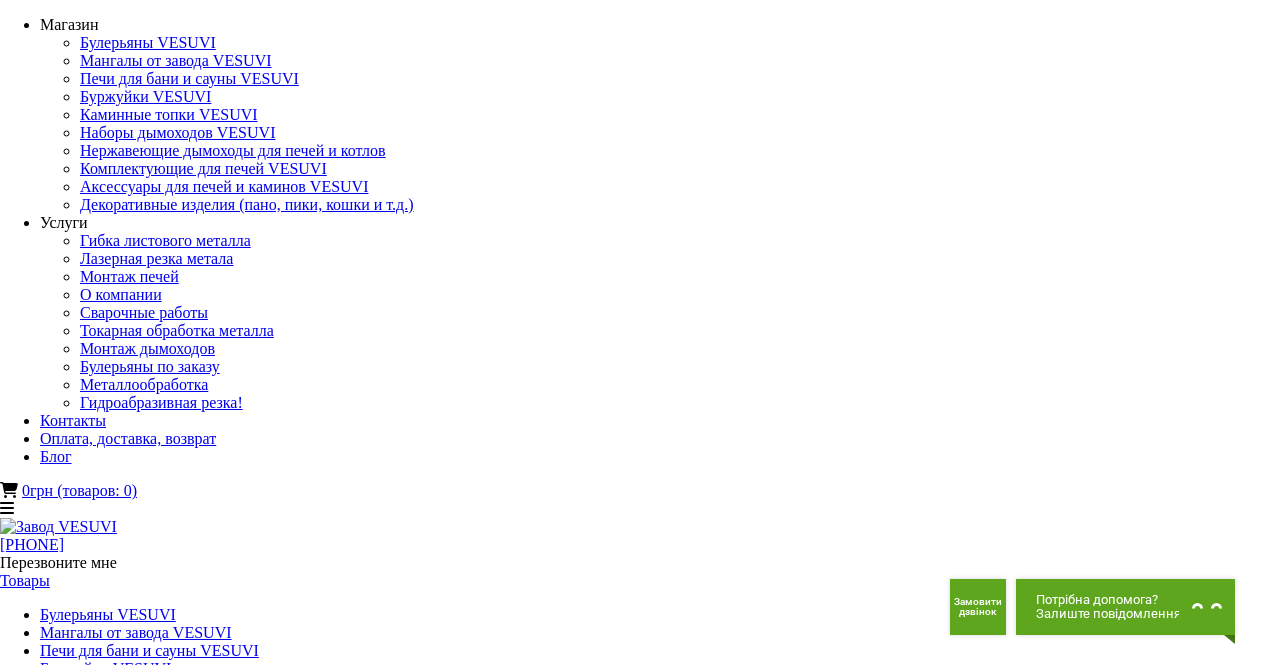 drag, startPoint x: 1212, startPoint y: 334, endPoint x: 947, endPoint y: 176, distance: 308.52716 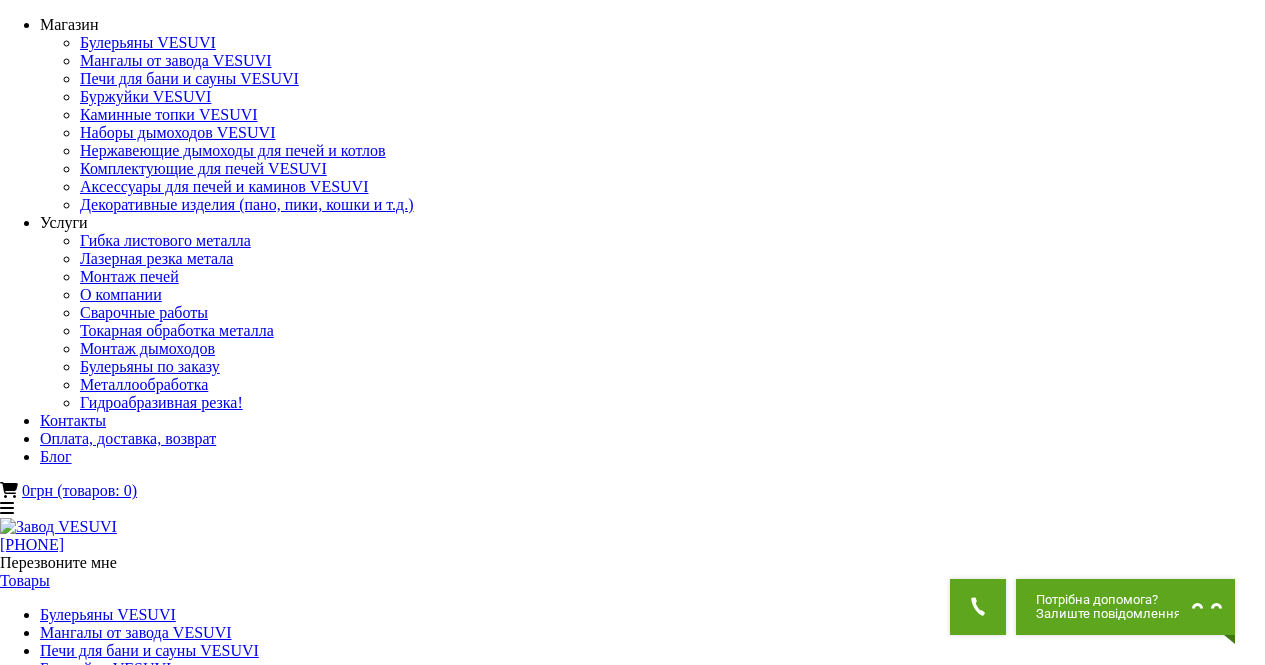 copy on "7999 грн       Купить                 Размеры       Высота,мм :  950       Ширина,мм :  420       Длина,мм :  1300       Вес,кг :  30       Характеристики мангалов       Толщина металла, мм :  12       К-во шампуров, шт :  Да       Покраска :" 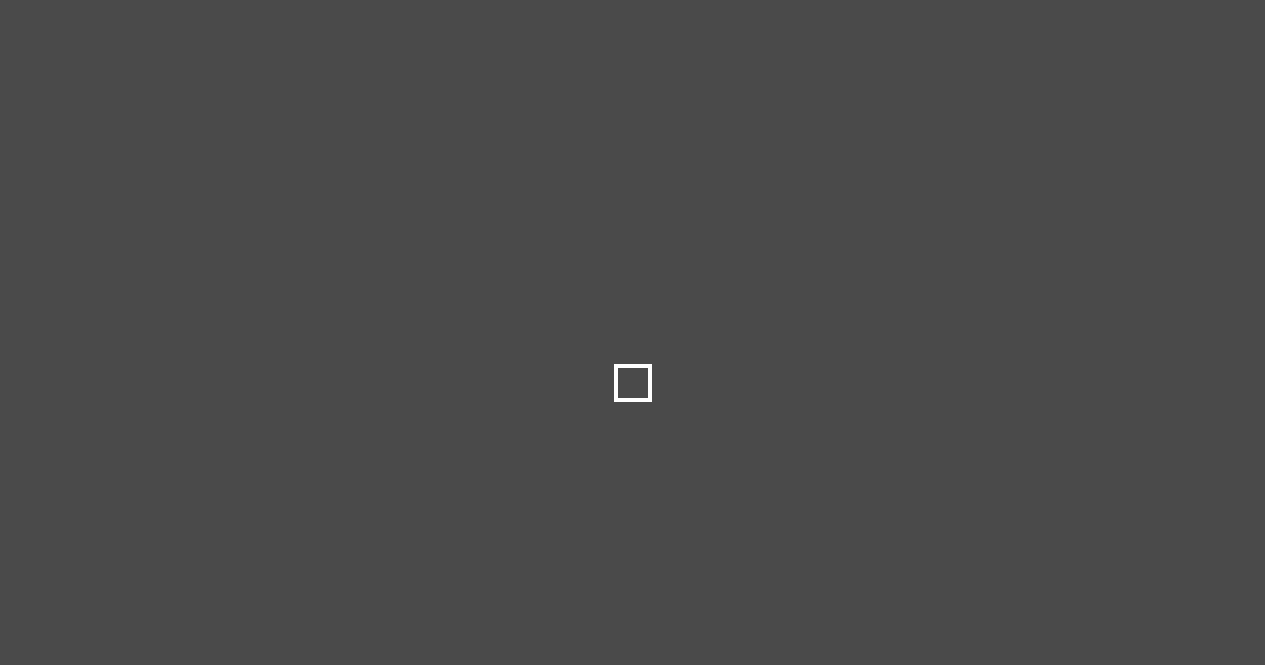 scroll, scrollTop: 0, scrollLeft: 0, axis: both 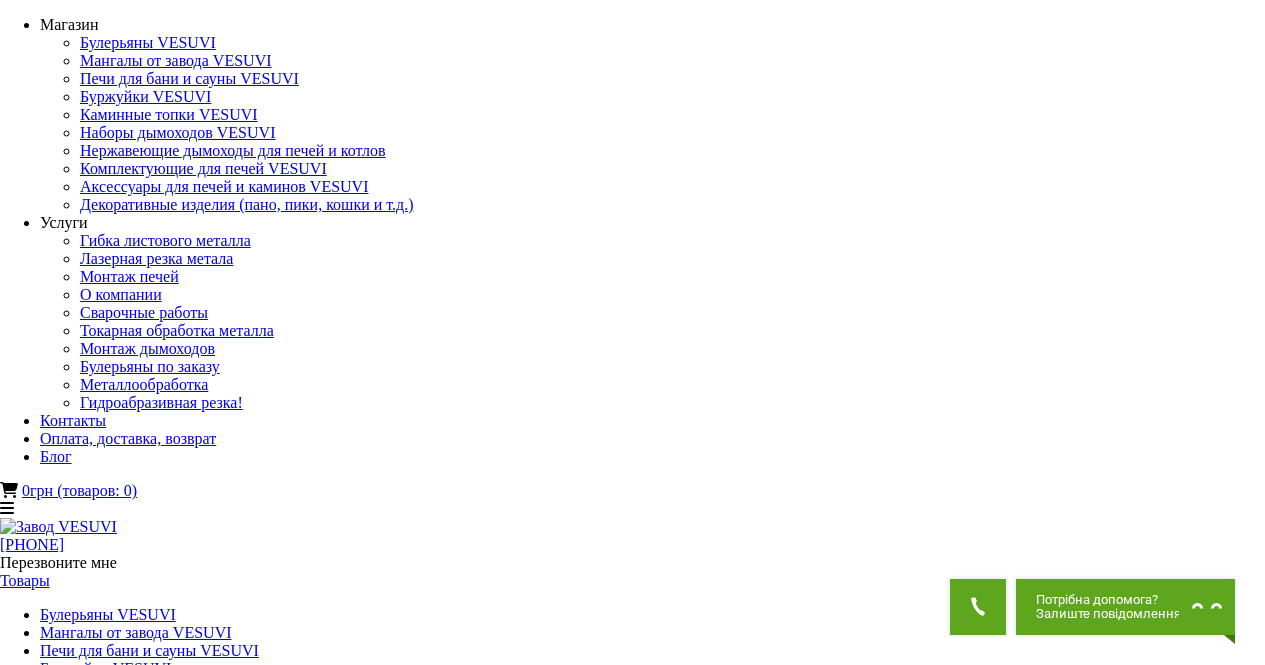 drag, startPoint x: 1215, startPoint y: 247, endPoint x: 930, endPoint y: 165, distance: 296.56198 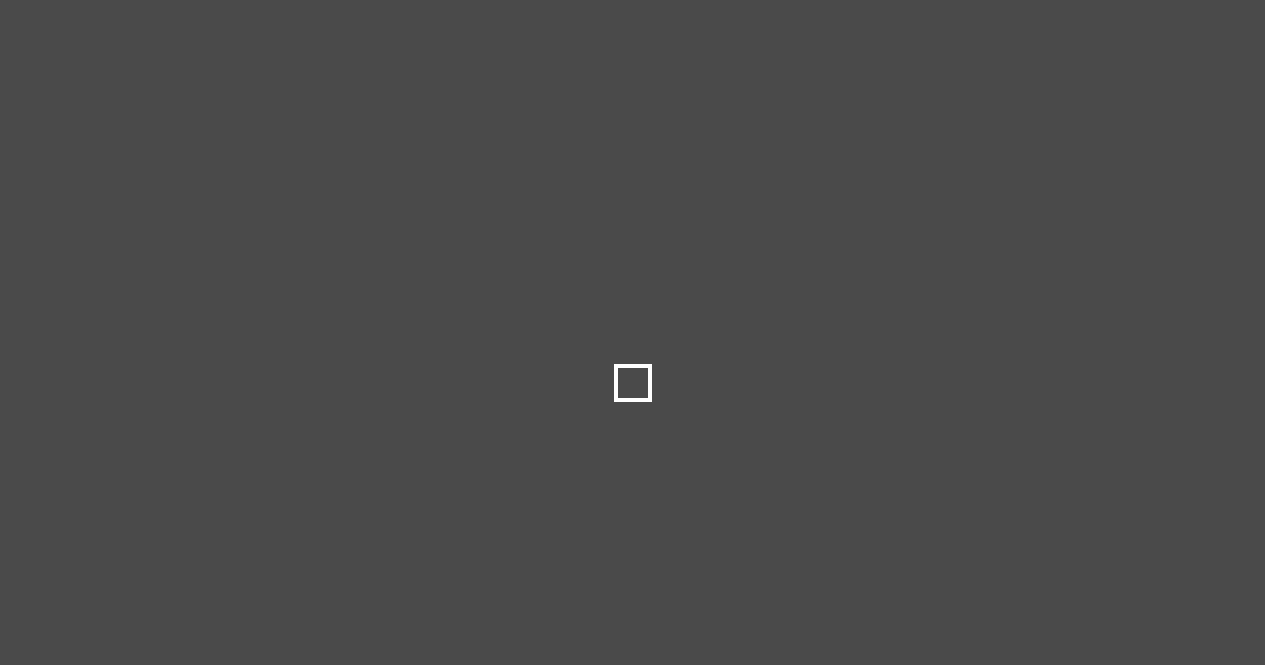 scroll, scrollTop: 0, scrollLeft: 0, axis: both 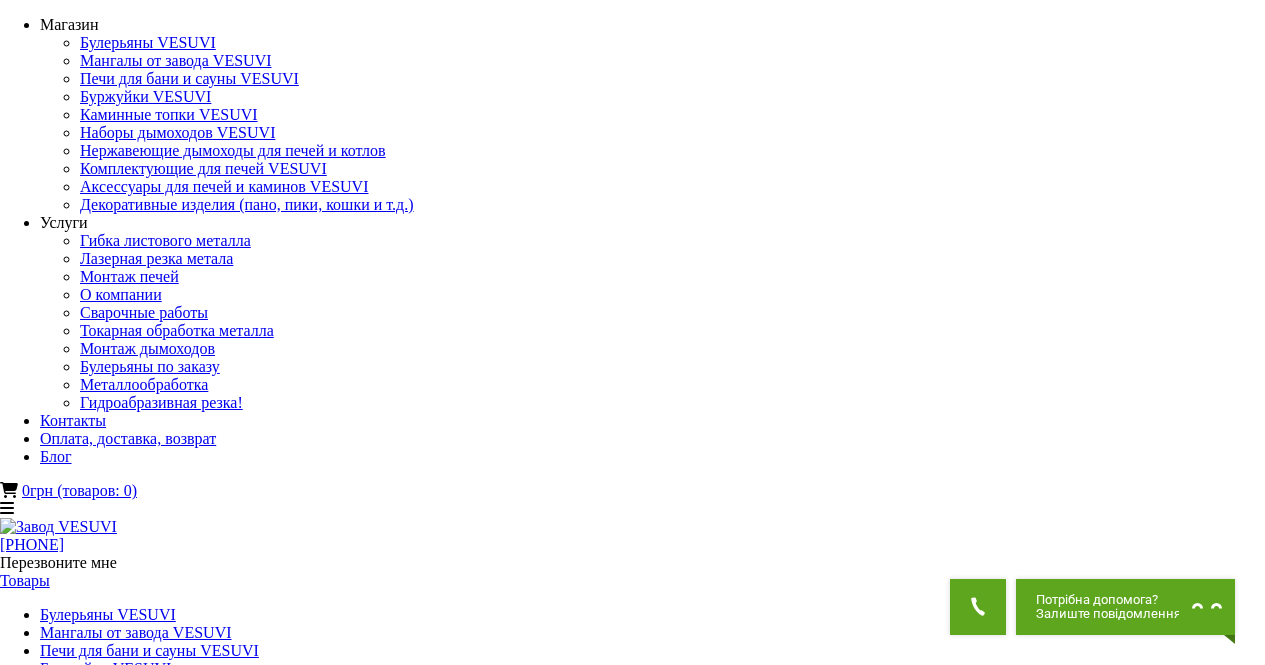 drag, startPoint x: 1127, startPoint y: 324, endPoint x: 931, endPoint y: 153, distance: 260.1096 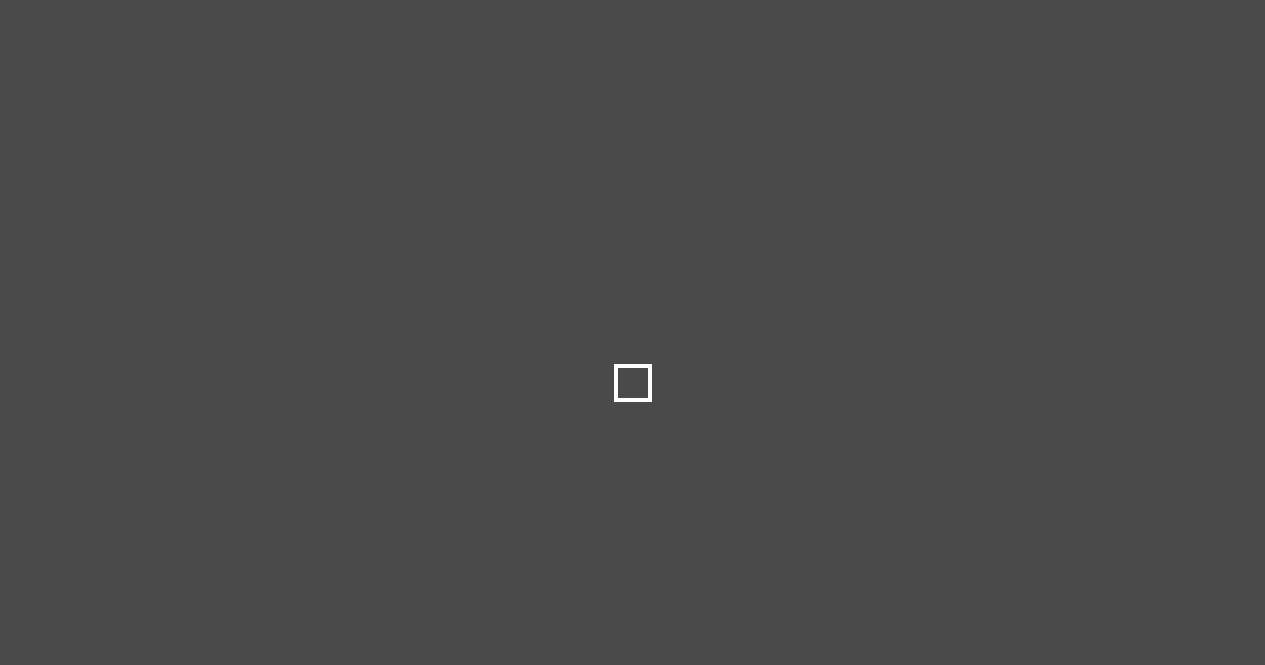 scroll, scrollTop: 0, scrollLeft: 0, axis: both 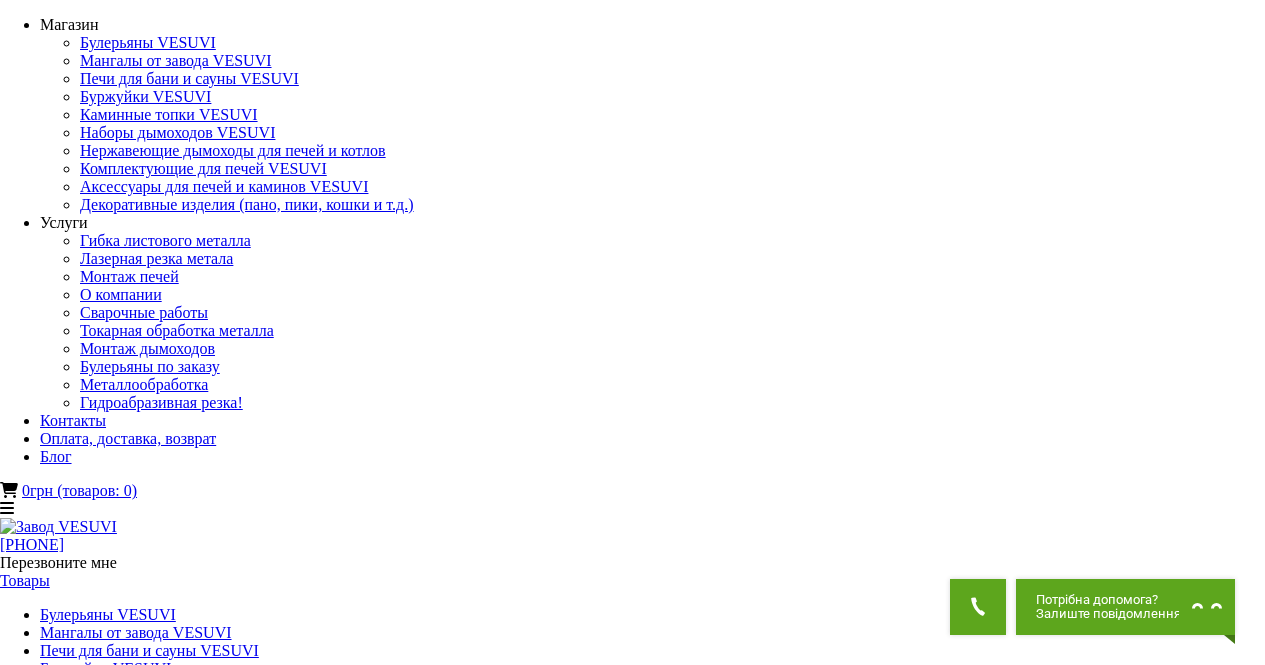 drag, startPoint x: 1185, startPoint y: 320, endPoint x: 931, endPoint y: 166, distance: 297.03873 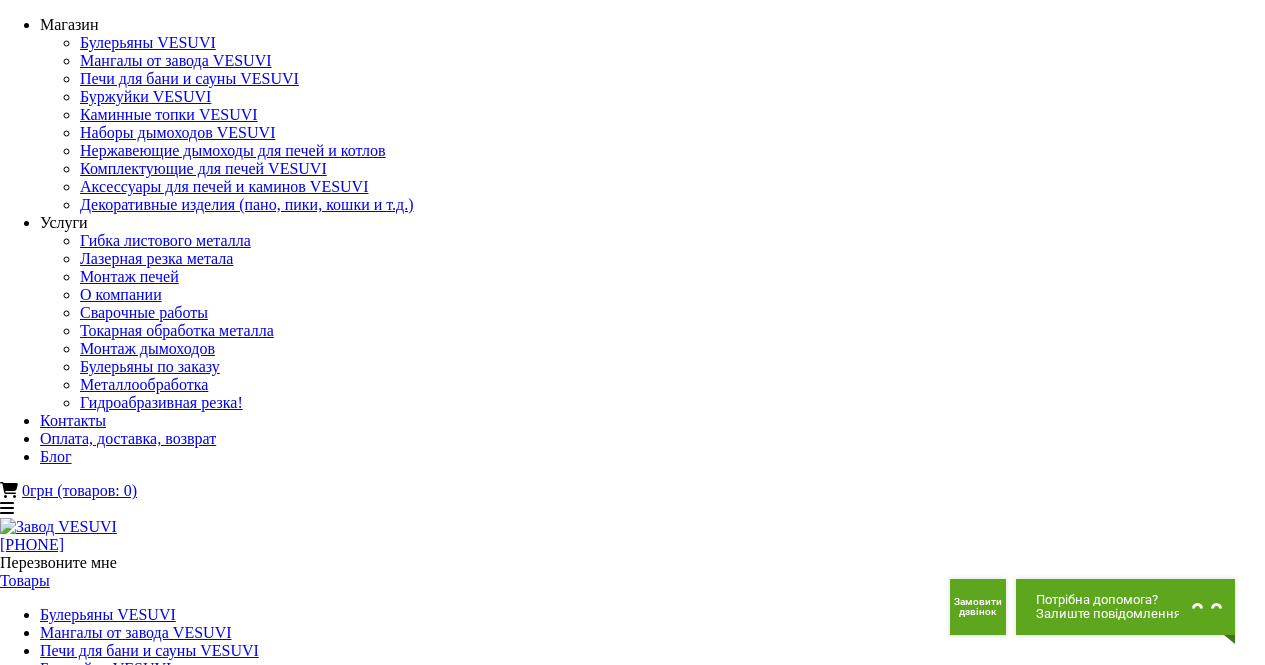 copy on "Размеры       Высота,мм :  1100       Ширина,мм :  350       Длина,мм :  1300       Вес,кг :  41       Характеристики мангалов       Толщина металла, мм :  3       К-во шампуров, шт :  12       Покраска :" 